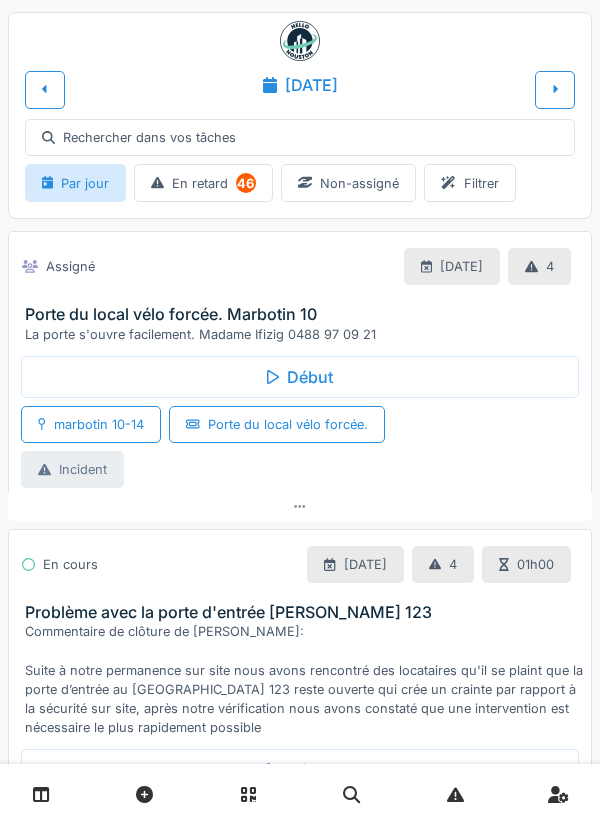 scroll, scrollTop: 0, scrollLeft: 0, axis: both 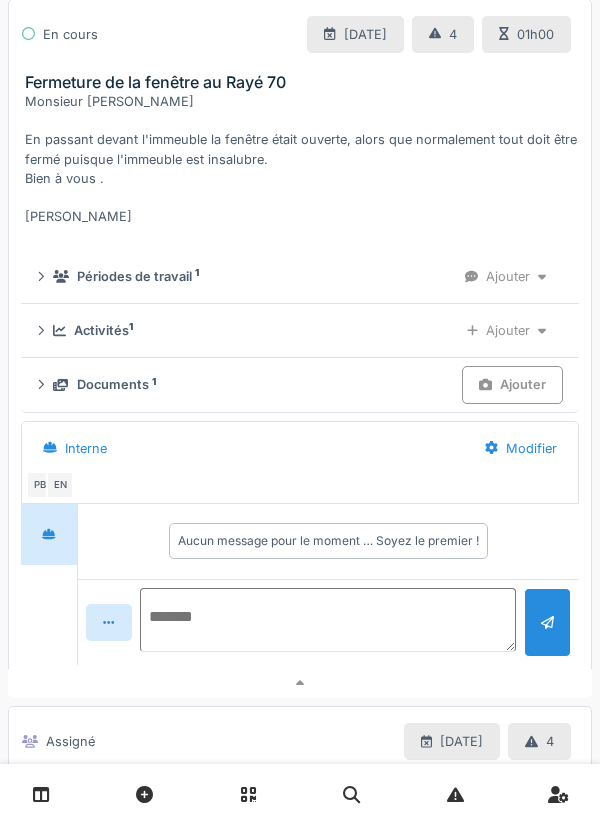 click at bounding box center [328, 620] 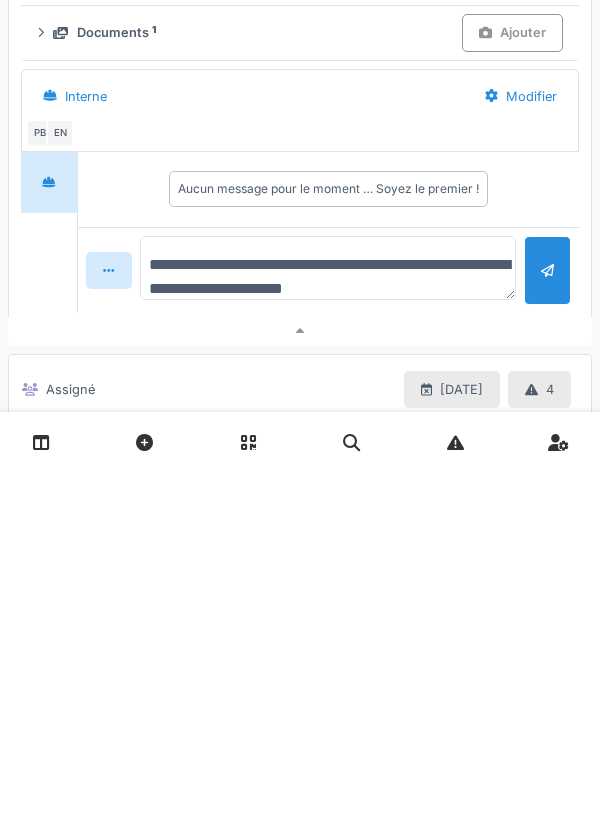 type on "**********" 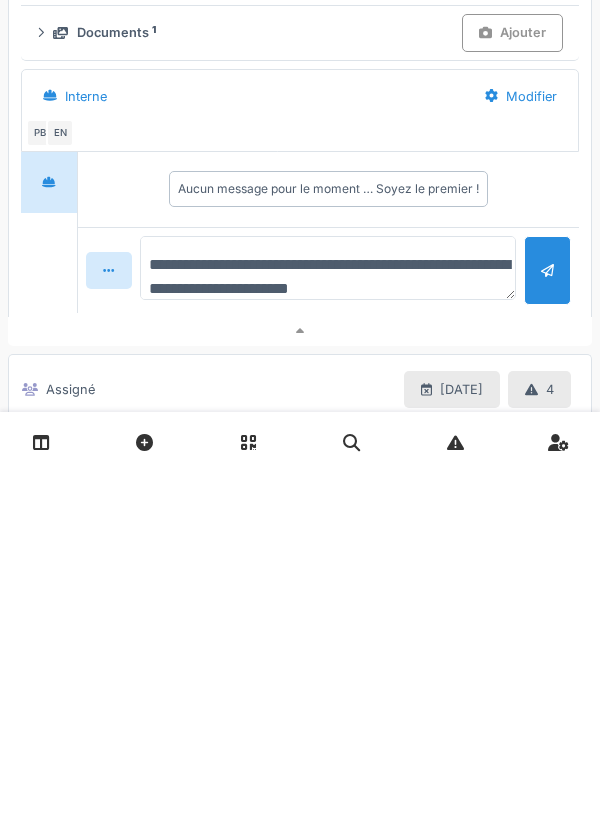 scroll, scrollTop: 0, scrollLeft: 0, axis: both 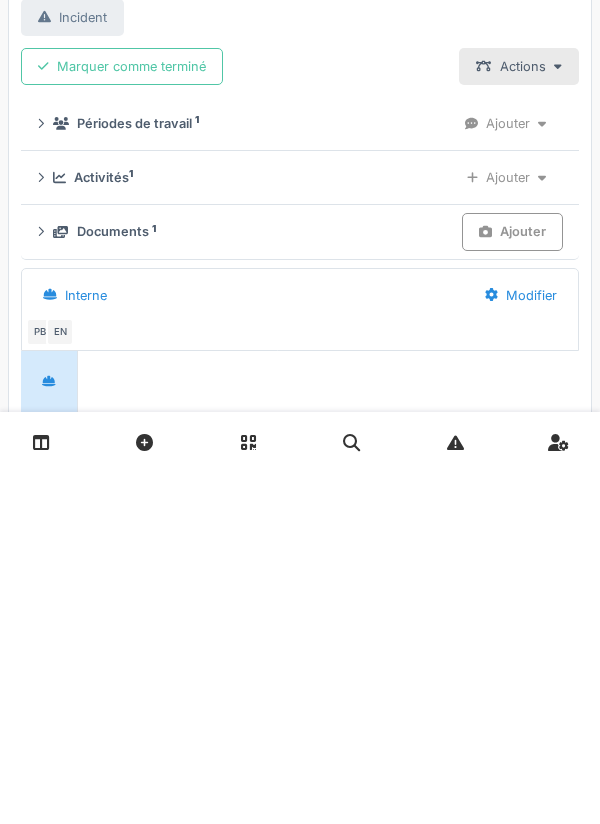click on "Ajouter" at bounding box center [506, 529] 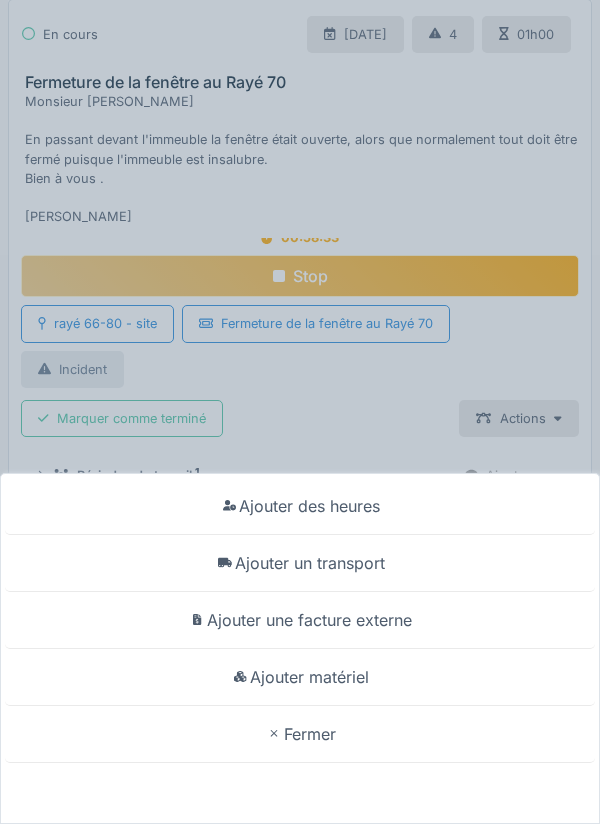 click on "Ajouter un transport" at bounding box center (300, 563) 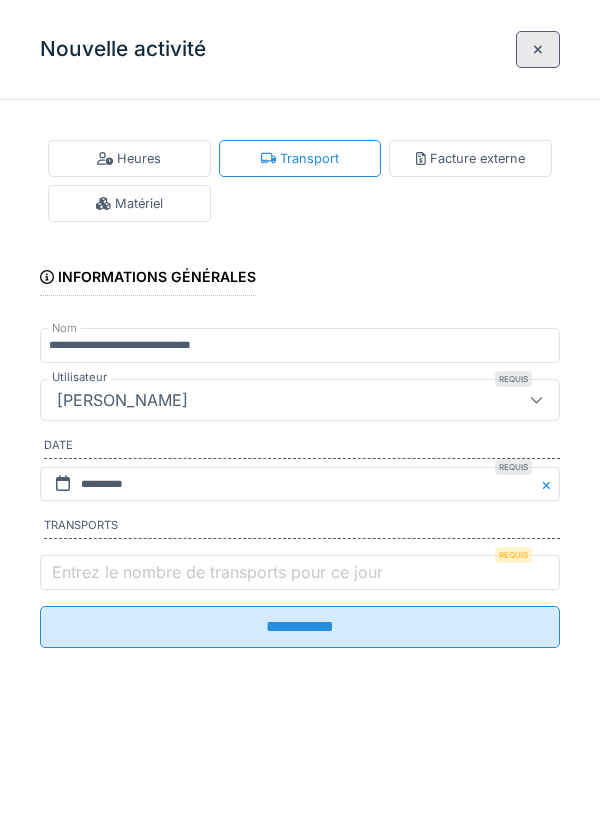 click on "Entrez le nombre de transports pour ce jour" at bounding box center [217, 572] 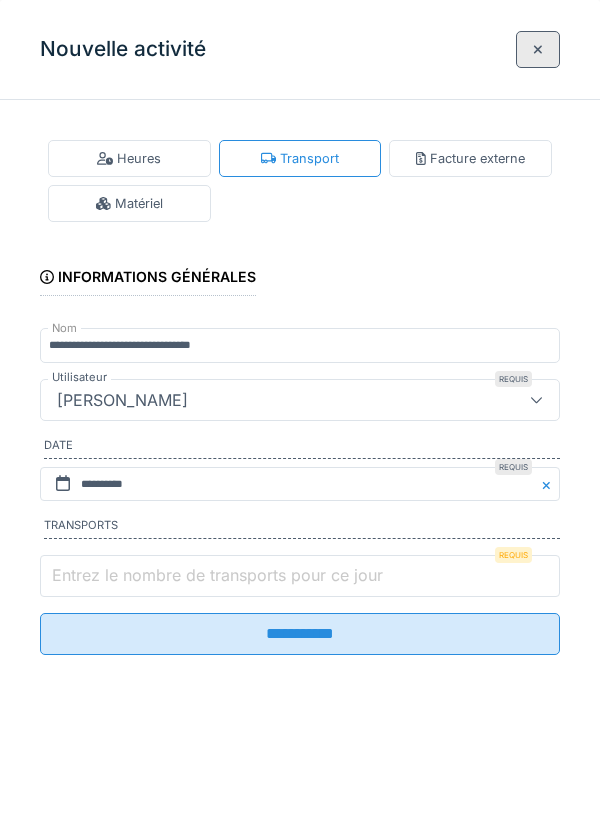 click on "Entrez le nombre de transports pour ce jour" at bounding box center (300, 576) 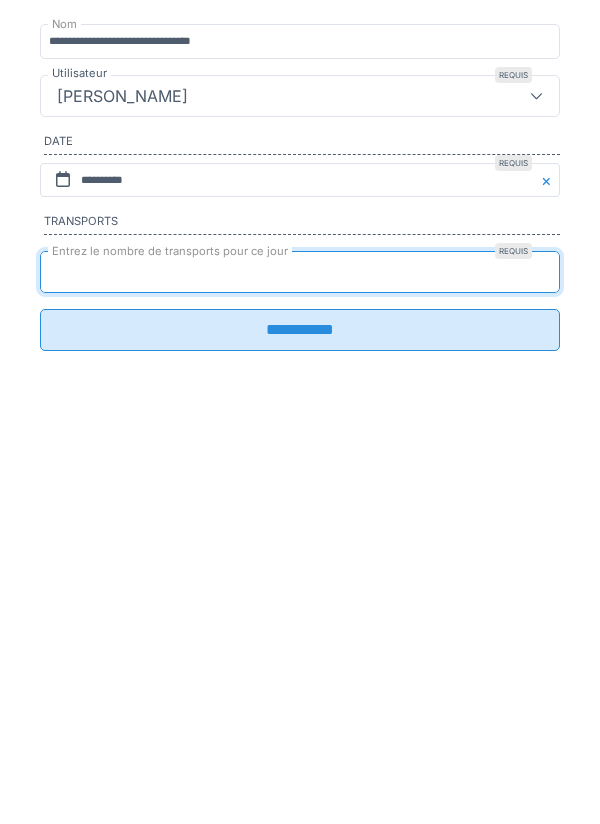 type on "*" 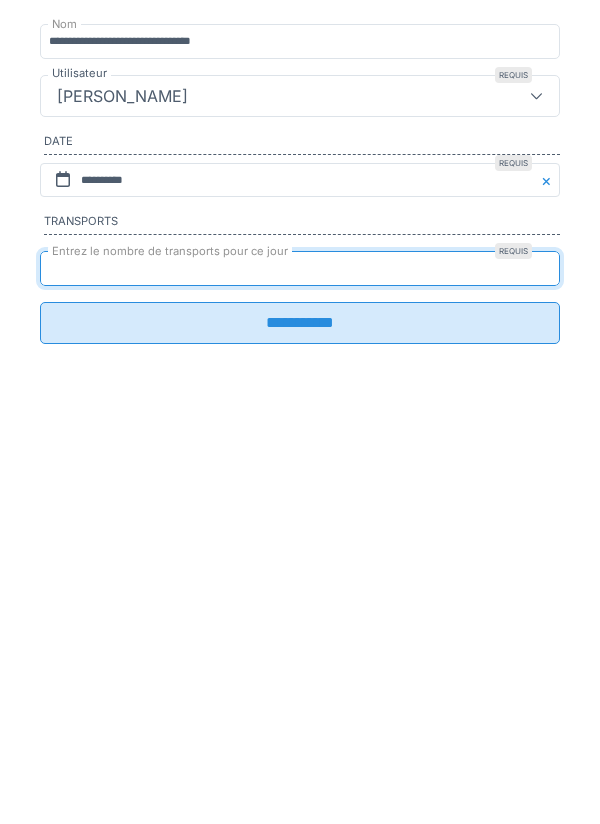 click on "**********" at bounding box center (300, 627) 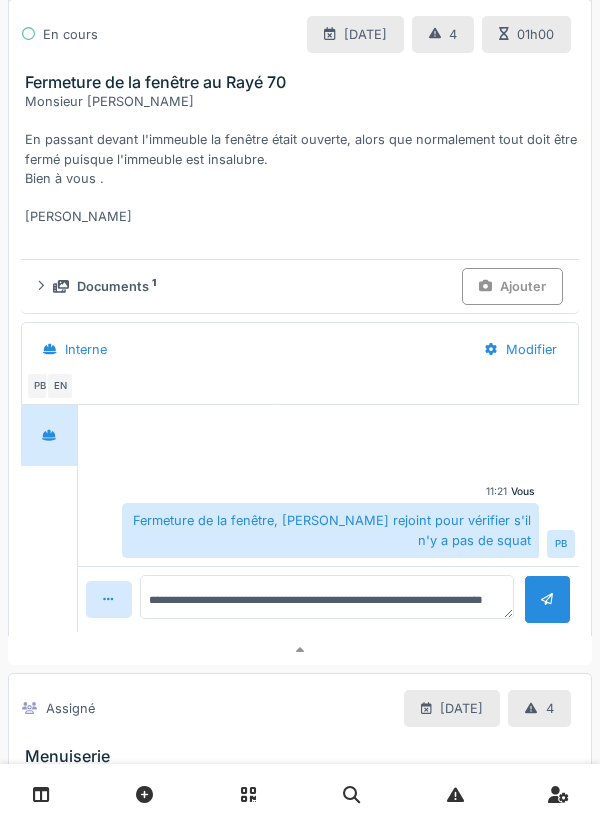 scroll, scrollTop: 1410, scrollLeft: 0, axis: vertical 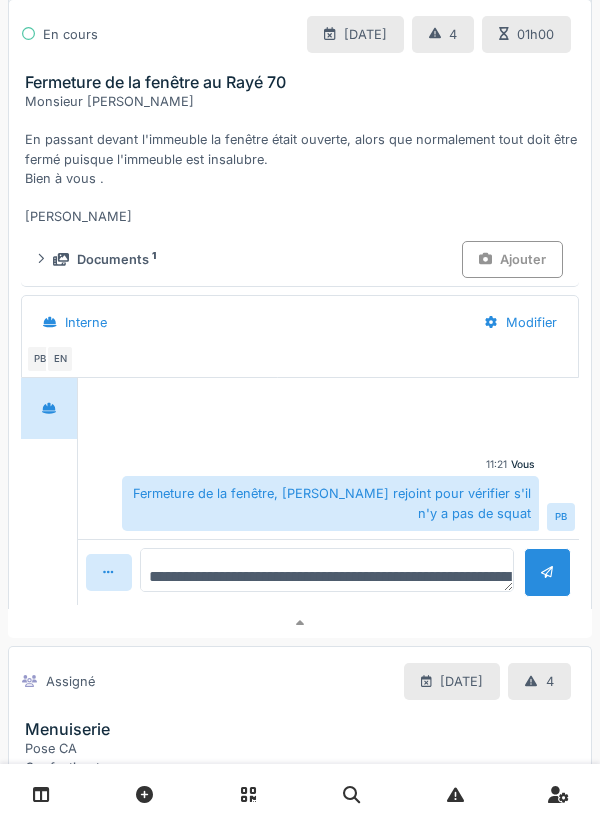 click on "**********" at bounding box center [327, 570] 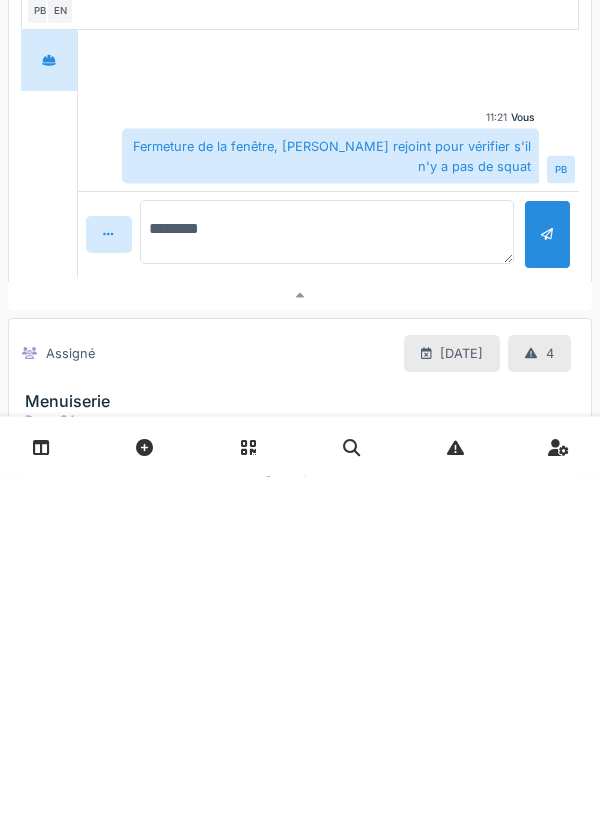 type on "*********" 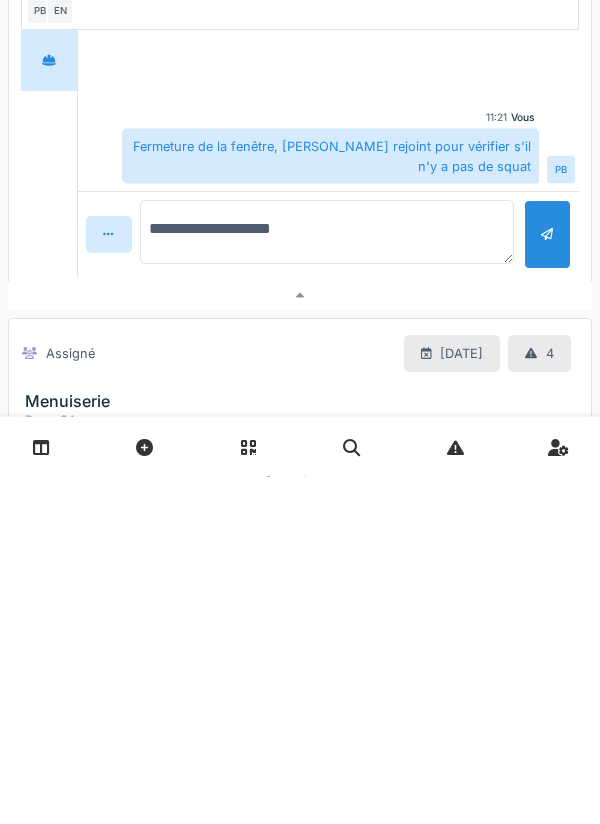 type on "**********" 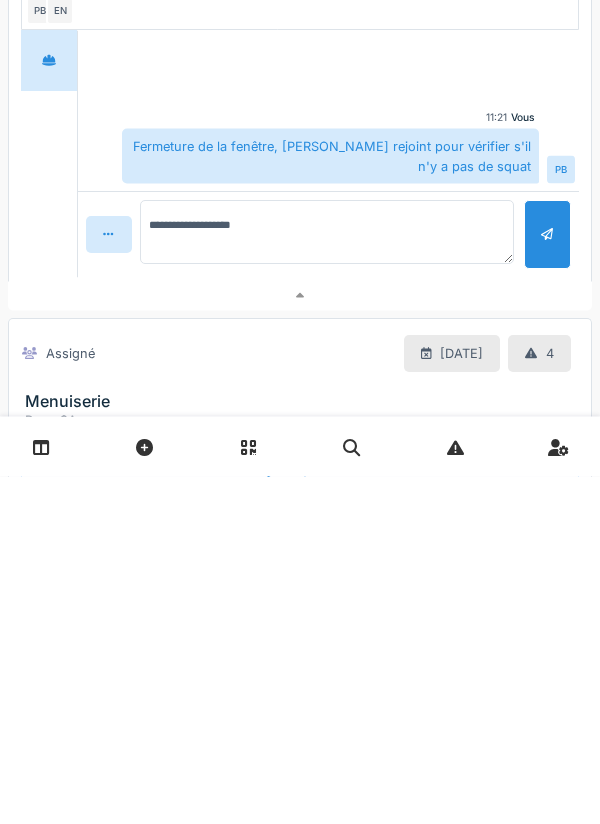 click at bounding box center (547, 582) 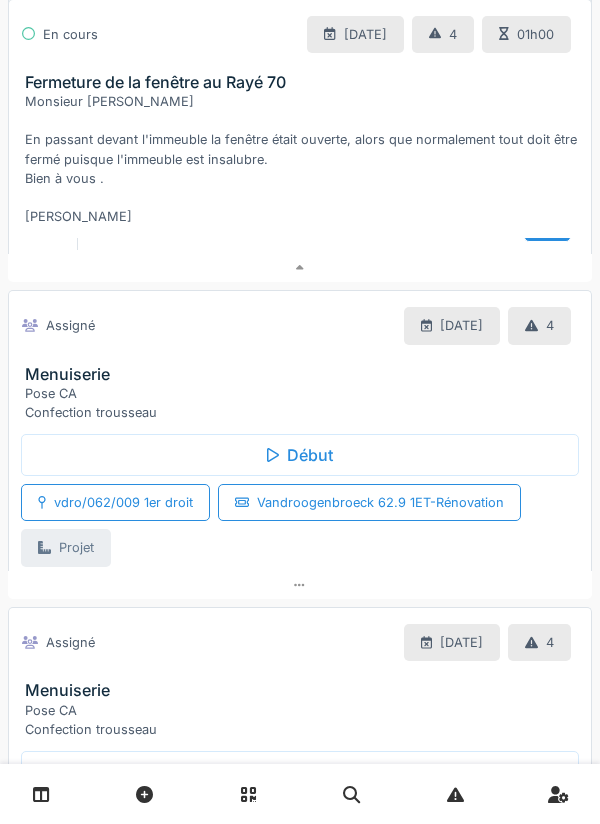 scroll, scrollTop: 1842, scrollLeft: 0, axis: vertical 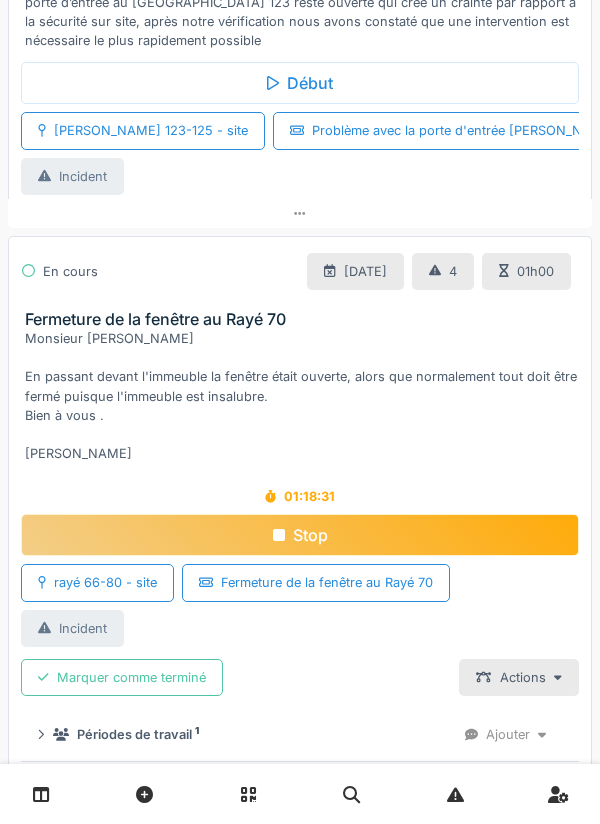 click on "Stop" at bounding box center (300, 535) 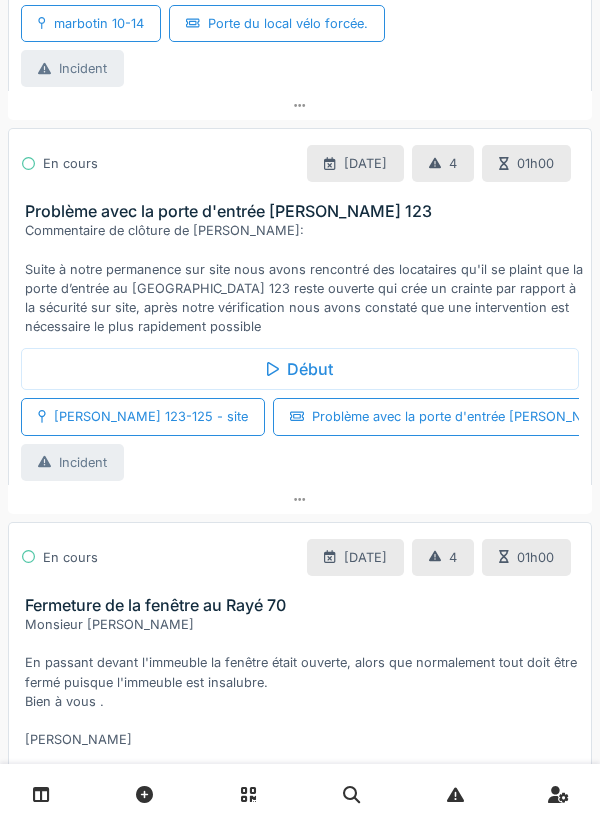 scroll, scrollTop: 0, scrollLeft: 0, axis: both 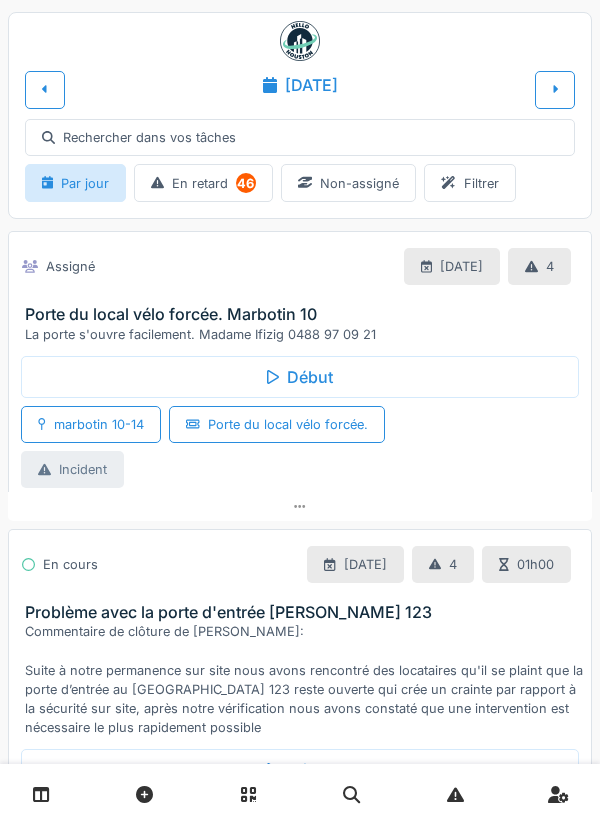 click at bounding box center [555, 89] 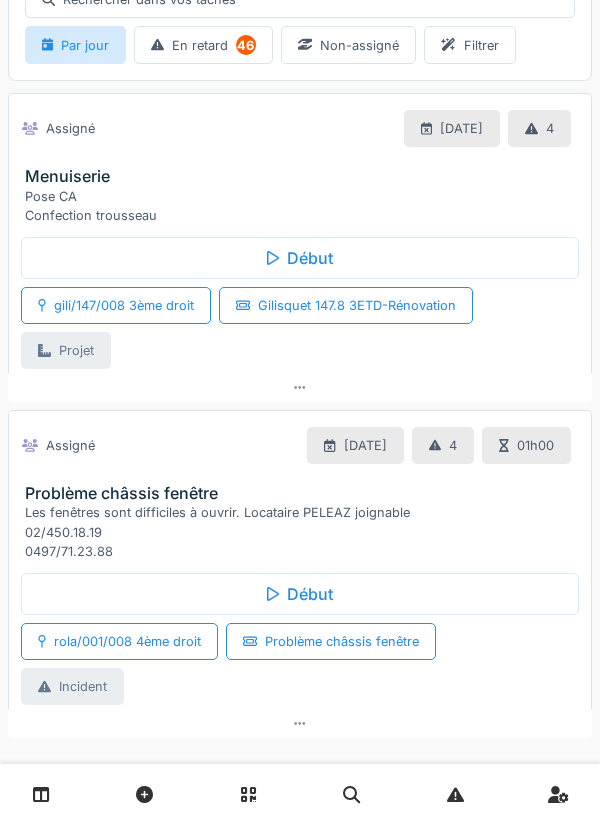 scroll, scrollTop: 0, scrollLeft: 0, axis: both 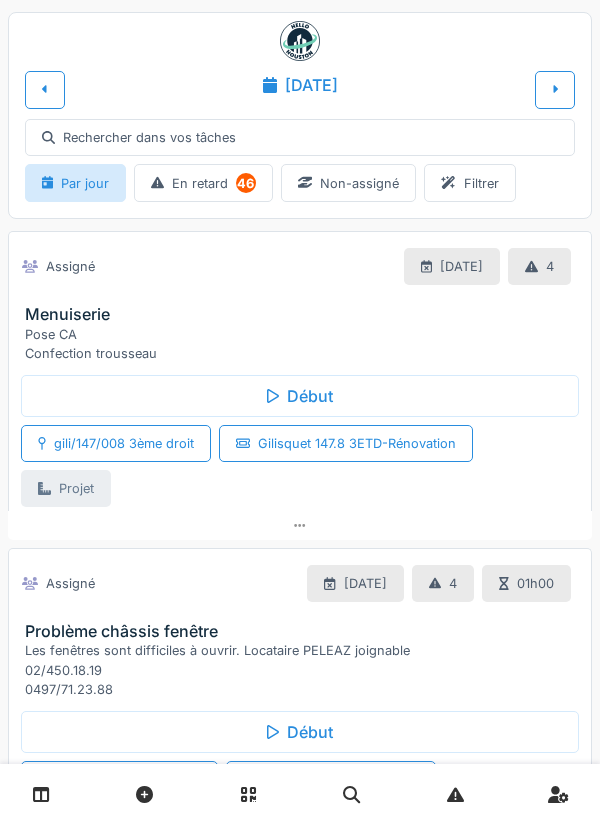 click at bounding box center [45, 89] 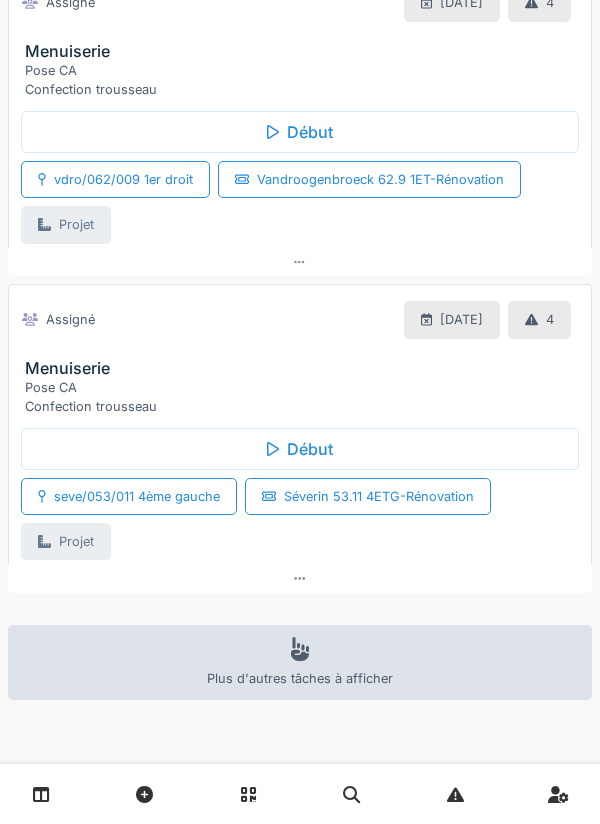 scroll, scrollTop: 1374, scrollLeft: 0, axis: vertical 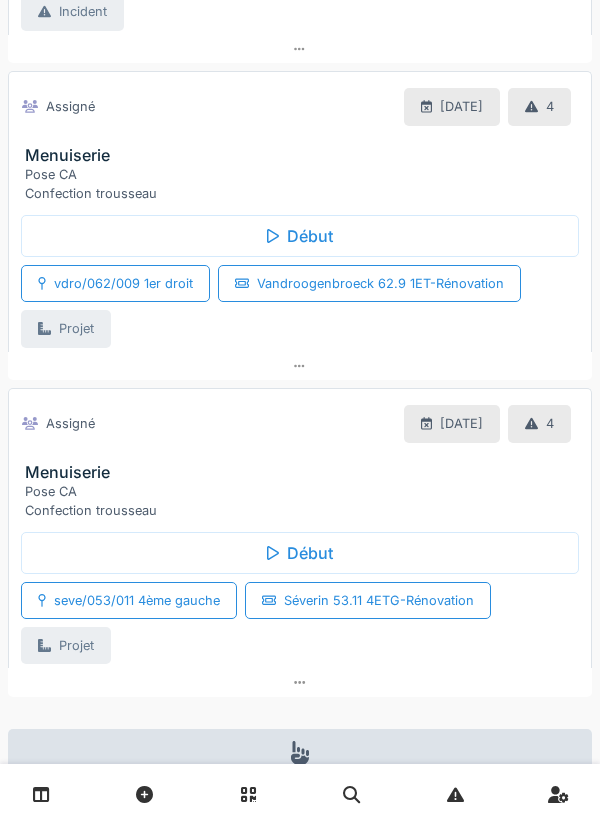 click on "Pose CA
Confection trousseau" at bounding box center (304, 184) 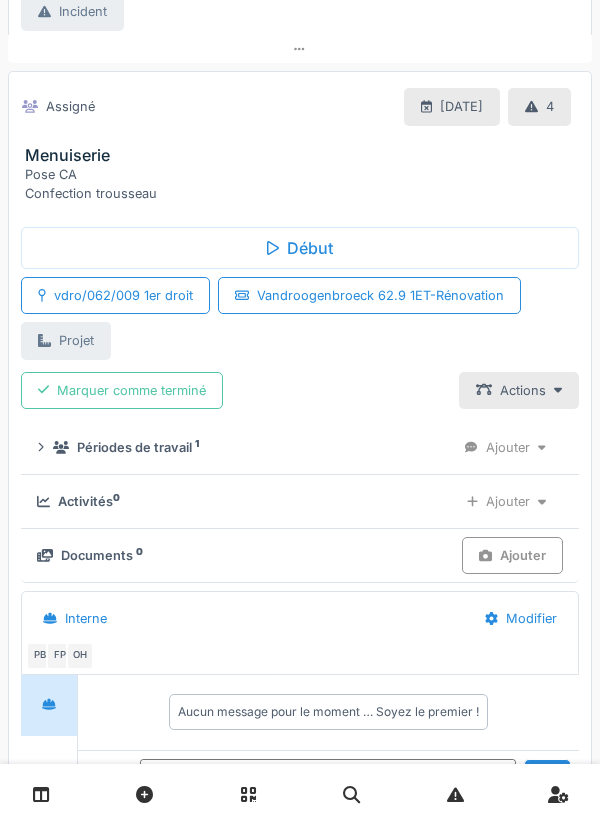 scroll, scrollTop: 1259, scrollLeft: 0, axis: vertical 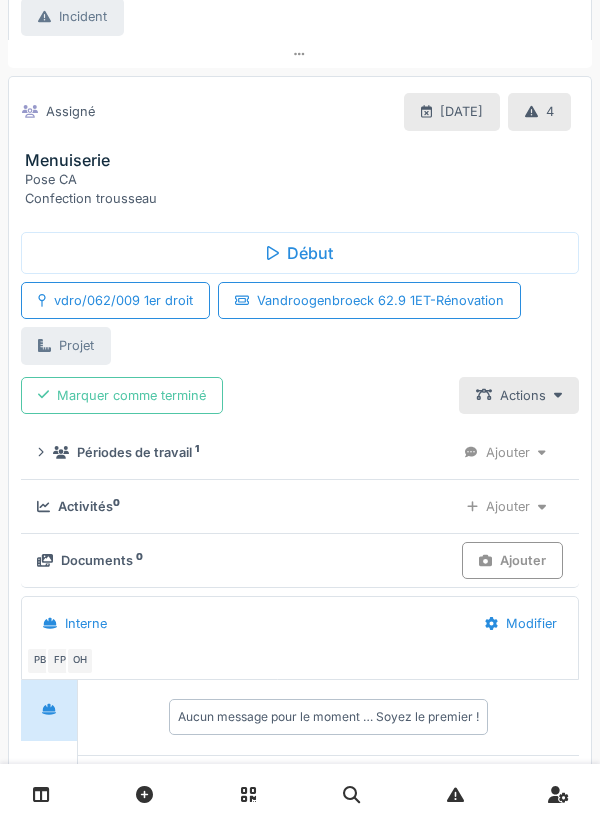 click on "Pose CA
Confection trousseau" at bounding box center (304, 189) 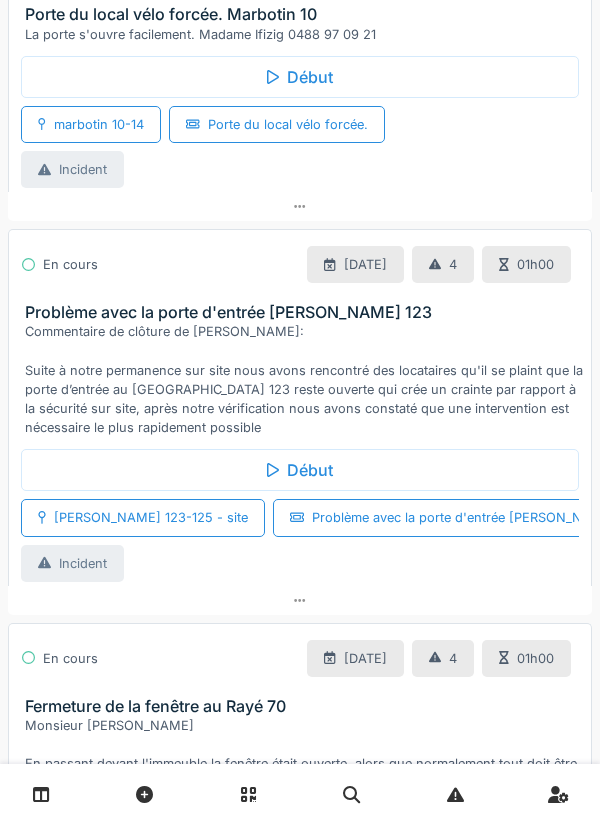 scroll, scrollTop: 0, scrollLeft: 0, axis: both 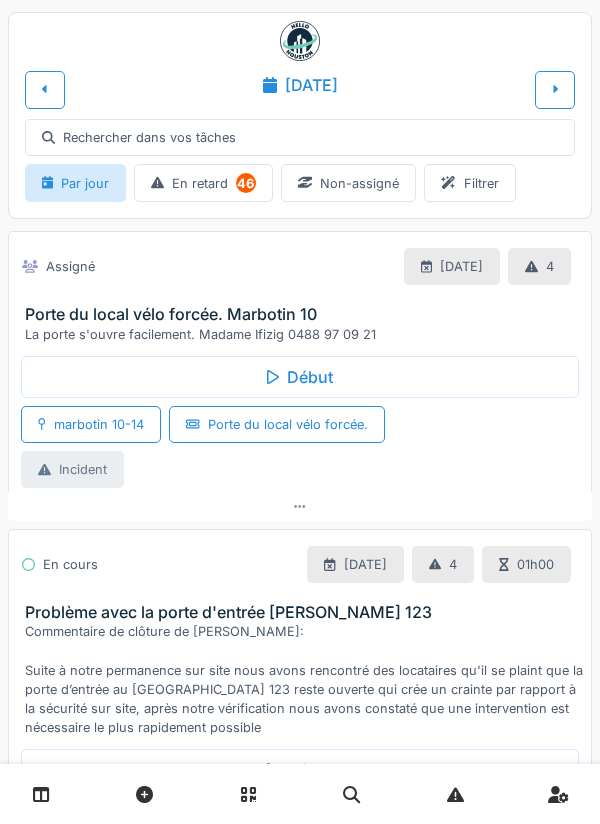 click at bounding box center [555, 89] 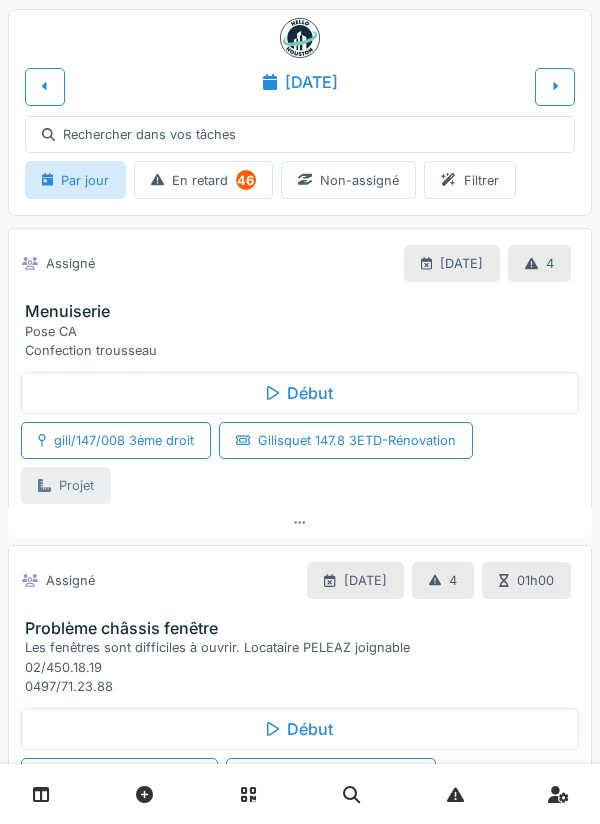 scroll, scrollTop: 0, scrollLeft: 0, axis: both 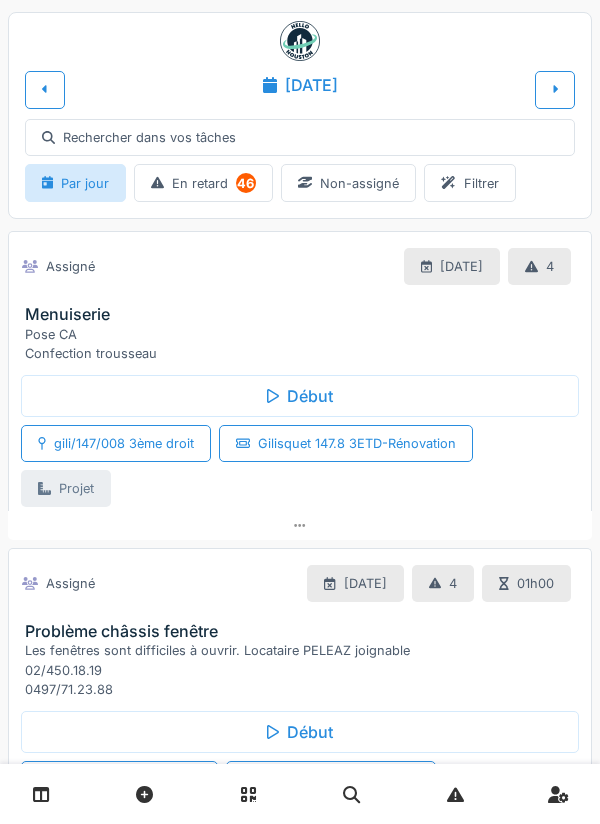 click at bounding box center [555, 89] 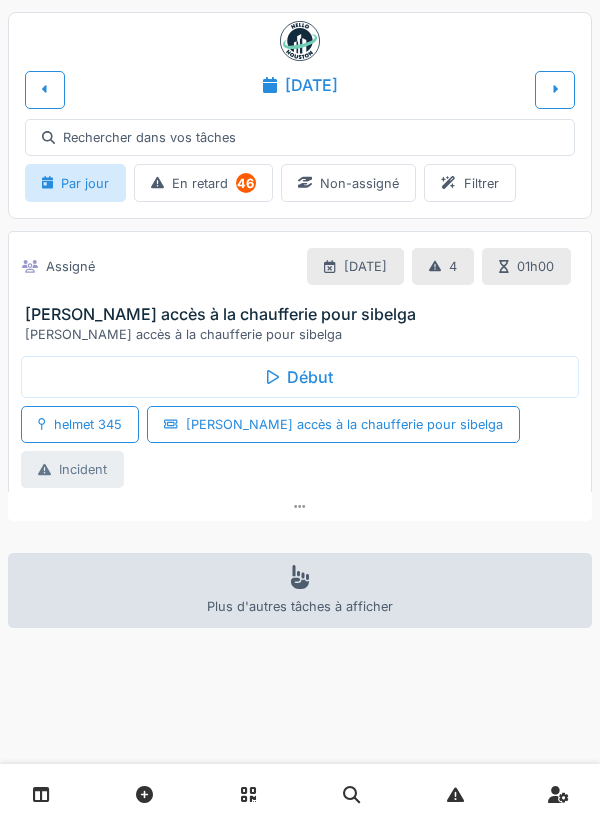 click at bounding box center [45, 89] 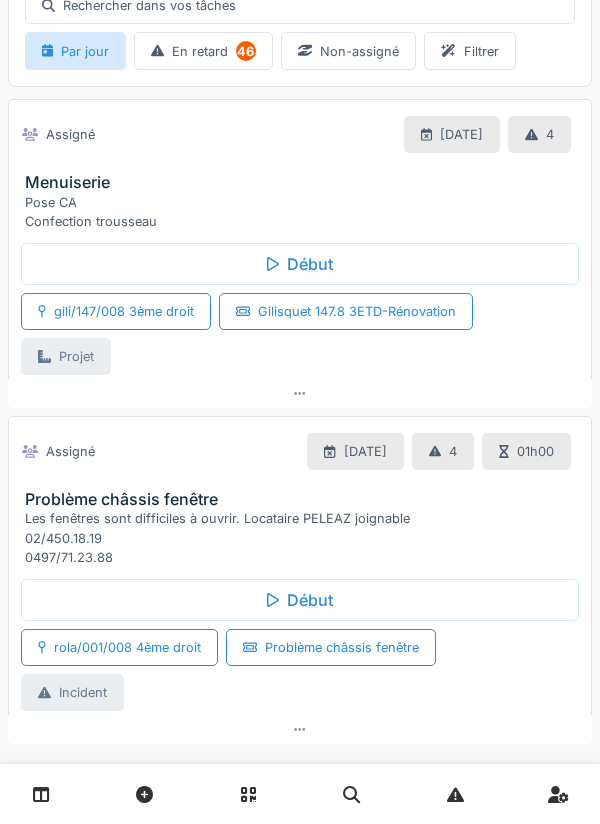 scroll, scrollTop: 0, scrollLeft: 0, axis: both 